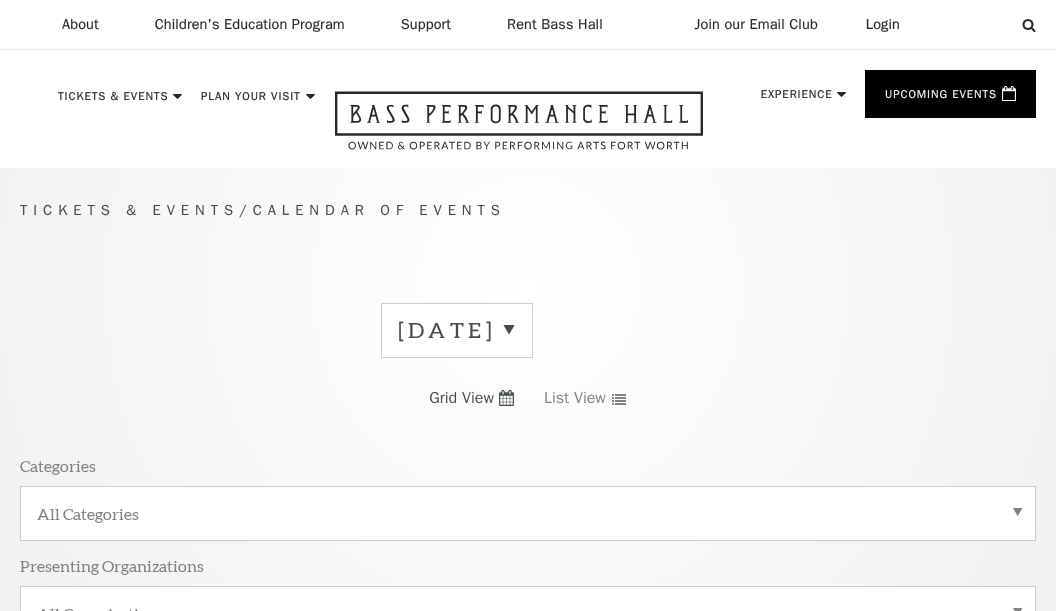 scroll, scrollTop: 0, scrollLeft: 0, axis: both 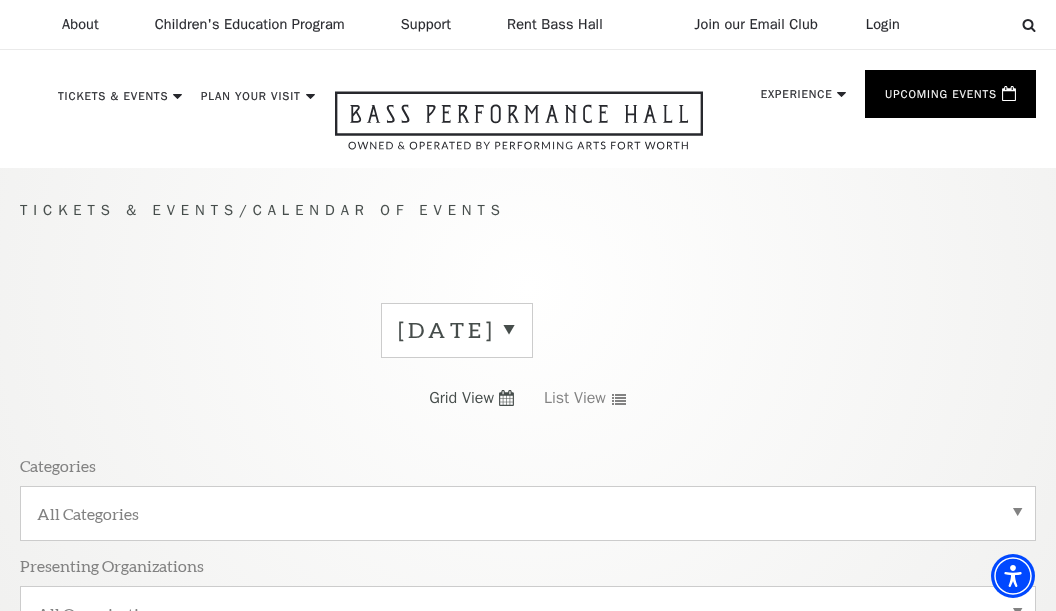 click on "July 2025" at bounding box center (457, 330) 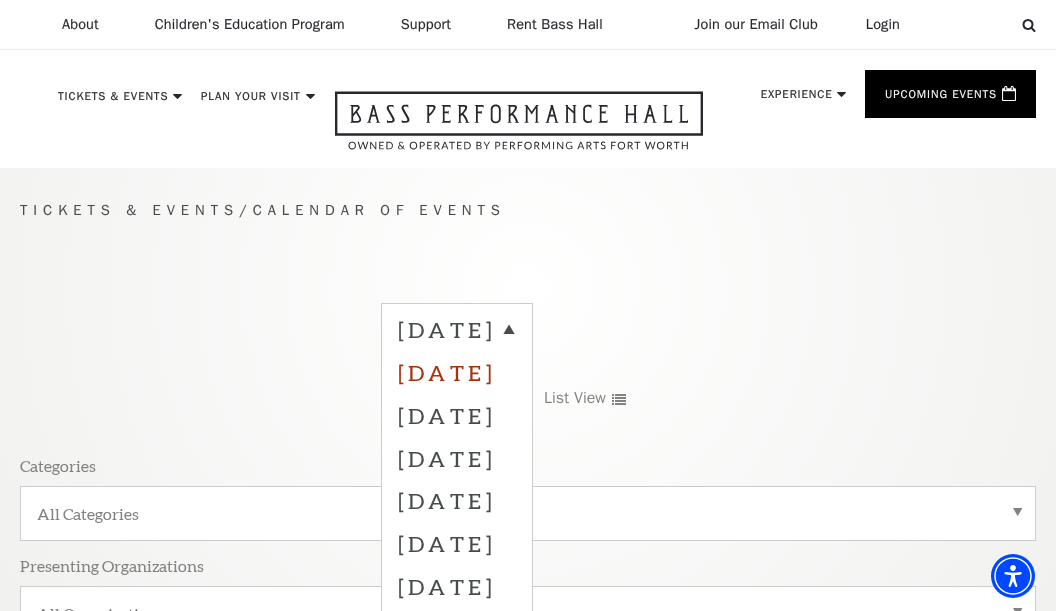 click on "August 2025" at bounding box center (457, 372) 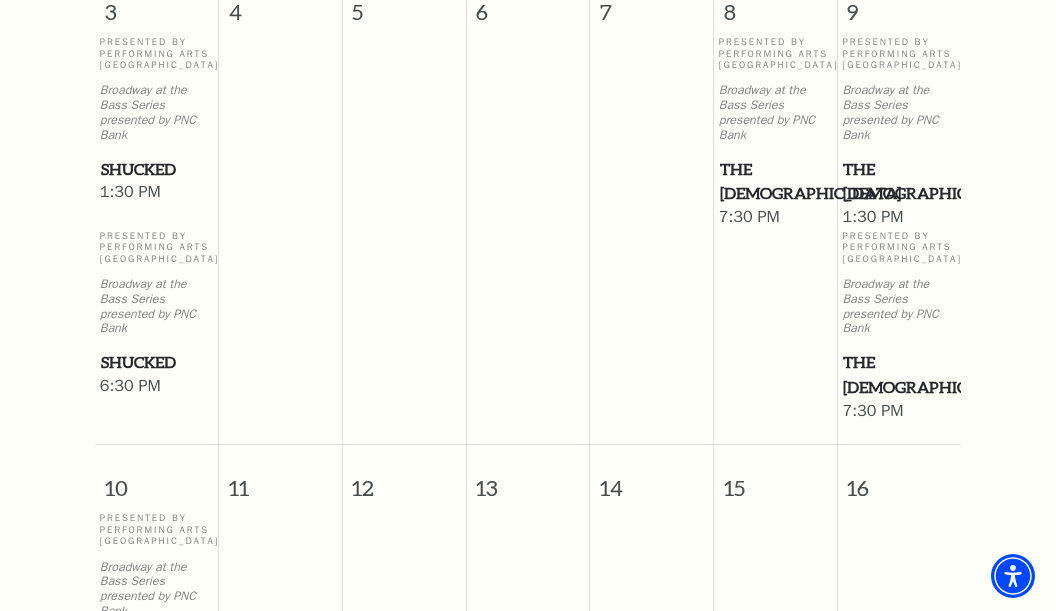 scroll, scrollTop: 1375, scrollLeft: 0, axis: vertical 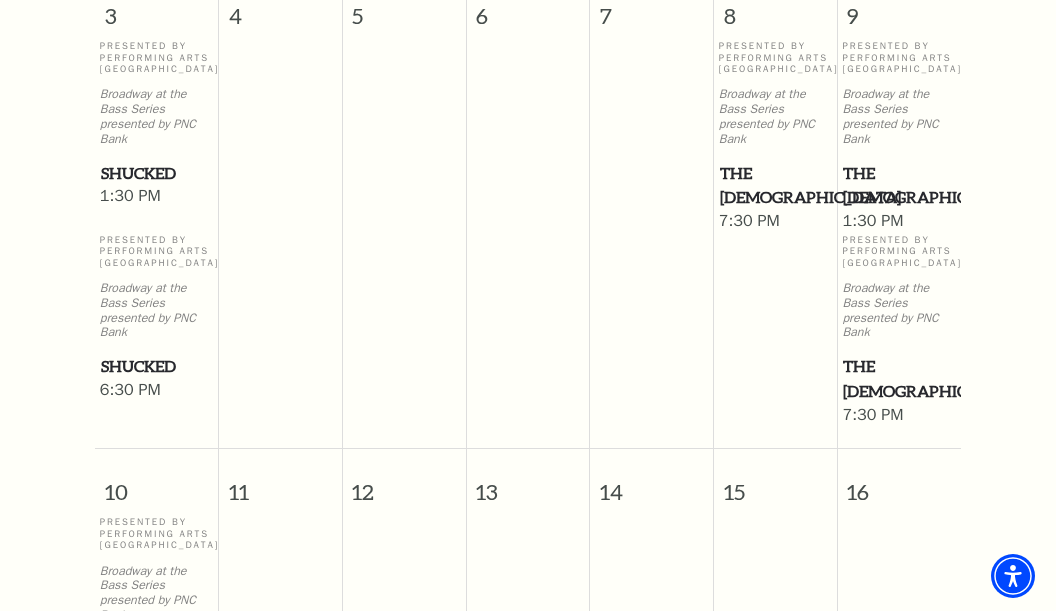 click on "The [DEMOGRAPHIC_DATA]" at bounding box center (899, 185) 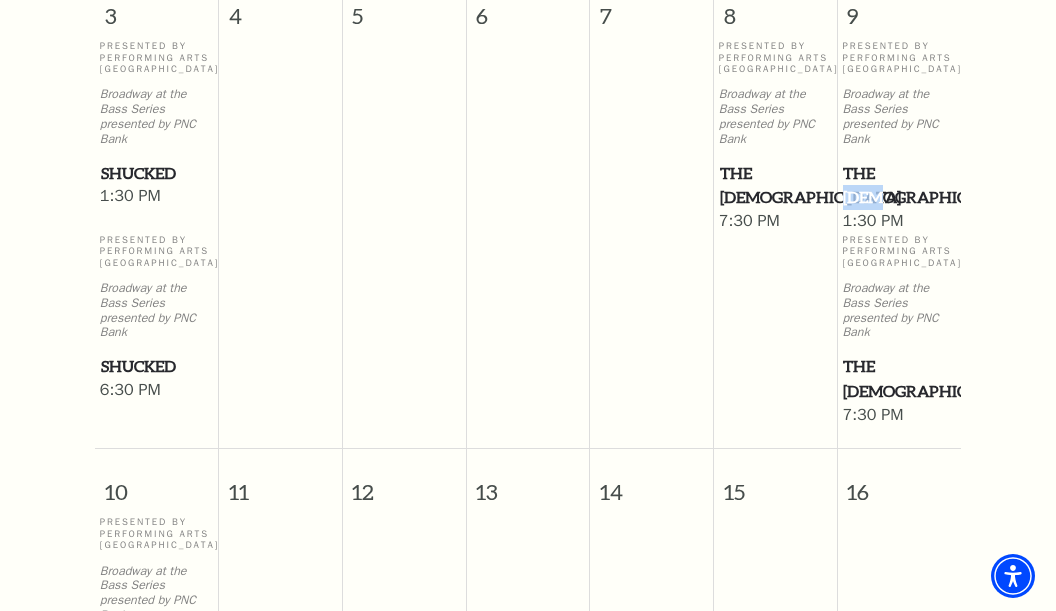 click on "The [DEMOGRAPHIC_DATA]" at bounding box center [899, 185] 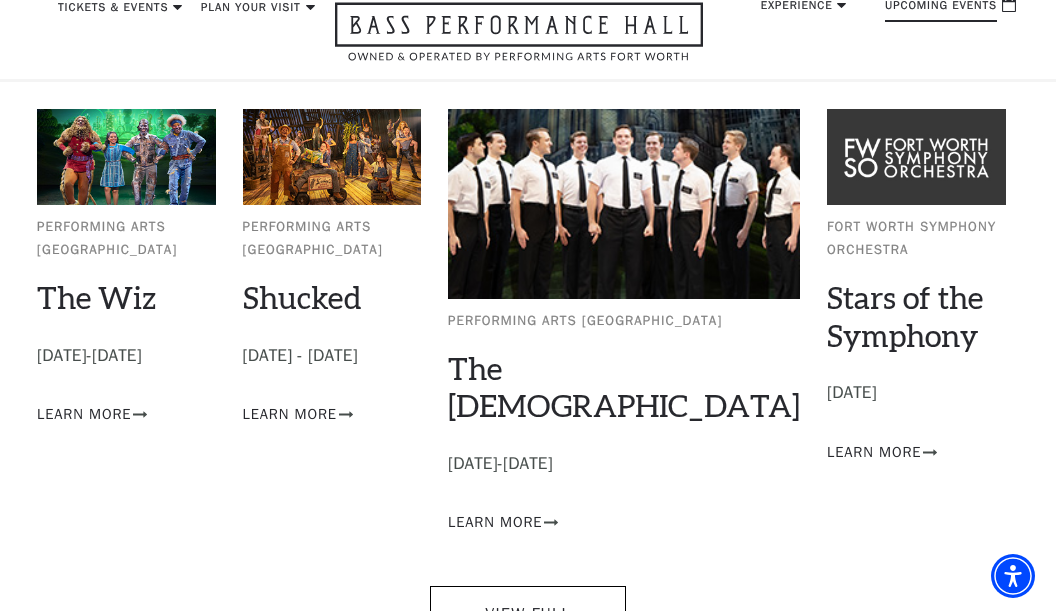 scroll, scrollTop: 108, scrollLeft: 0, axis: vertical 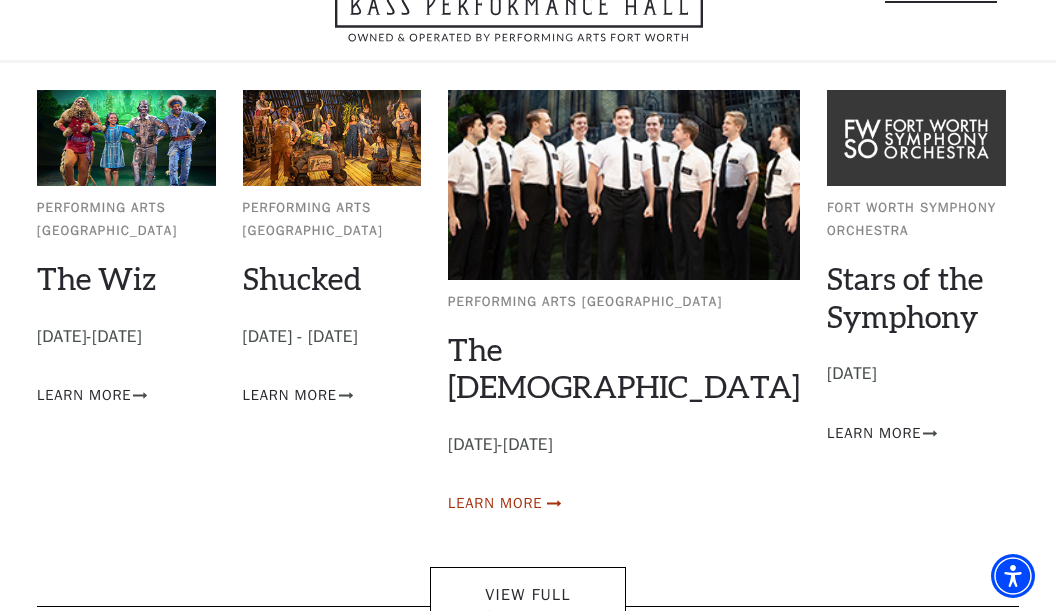 click on "Learn More" at bounding box center [495, 503] 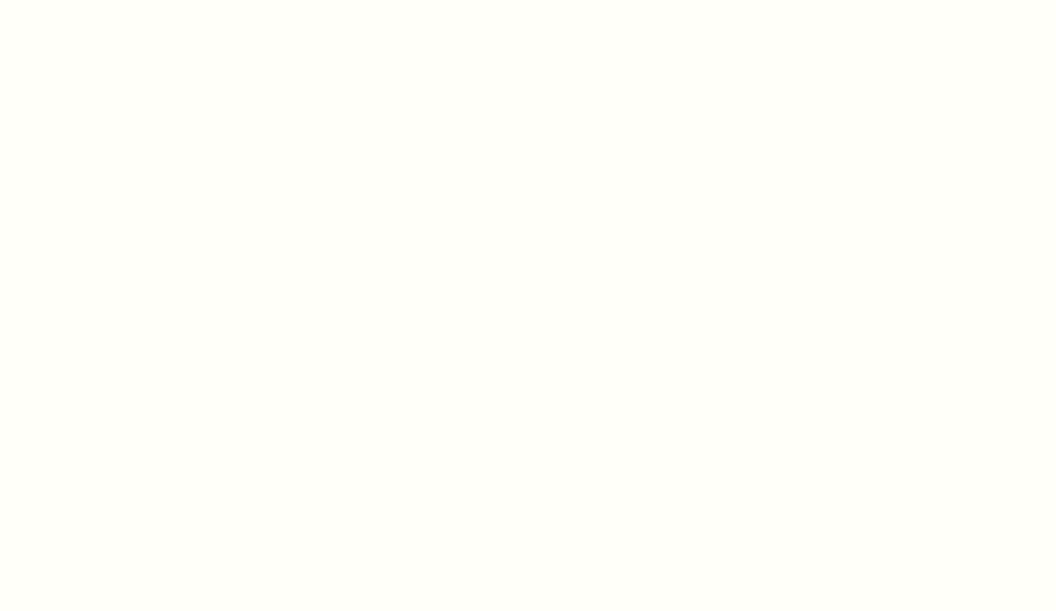scroll, scrollTop: 0, scrollLeft: 0, axis: both 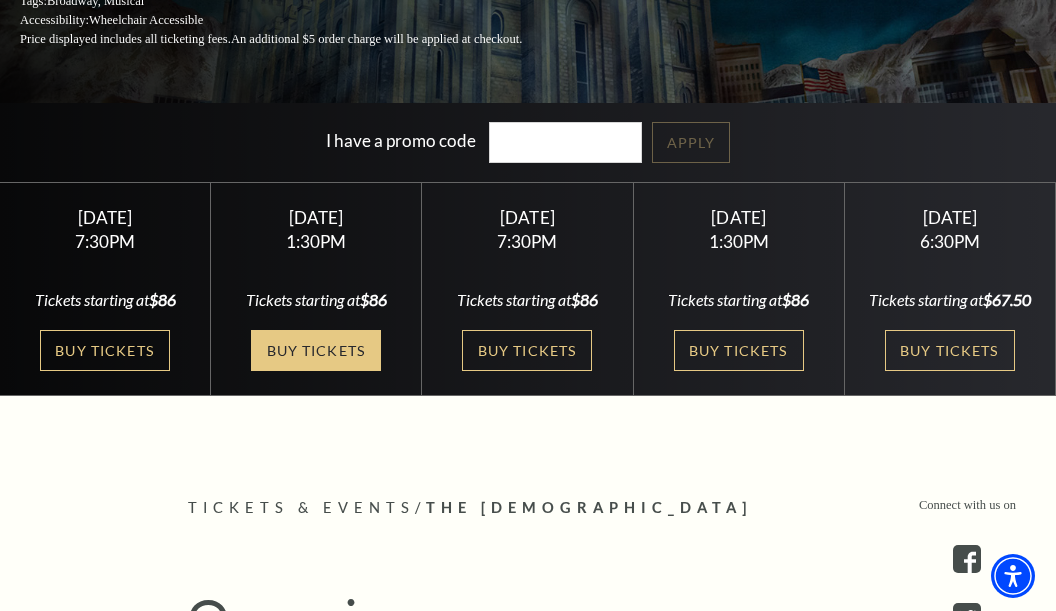 click on "Buy Tickets" at bounding box center (316, 350) 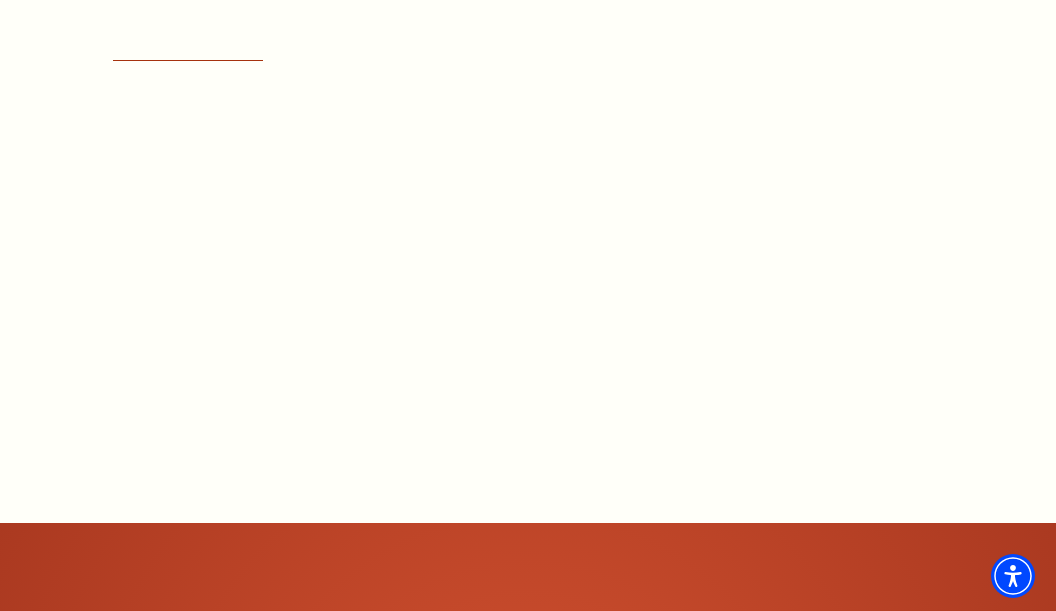 scroll, scrollTop: 1873, scrollLeft: 0, axis: vertical 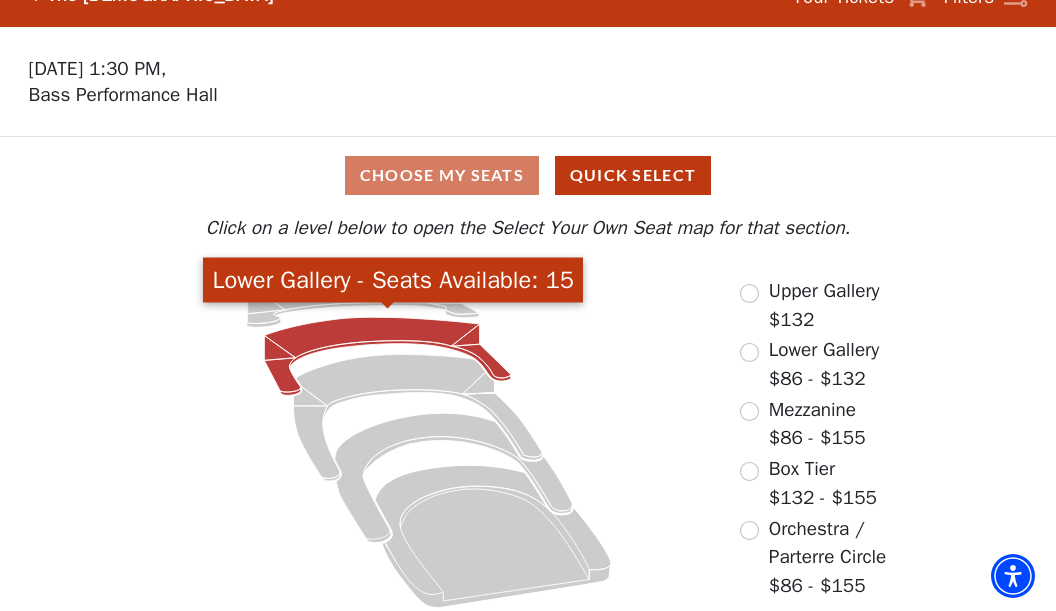 click 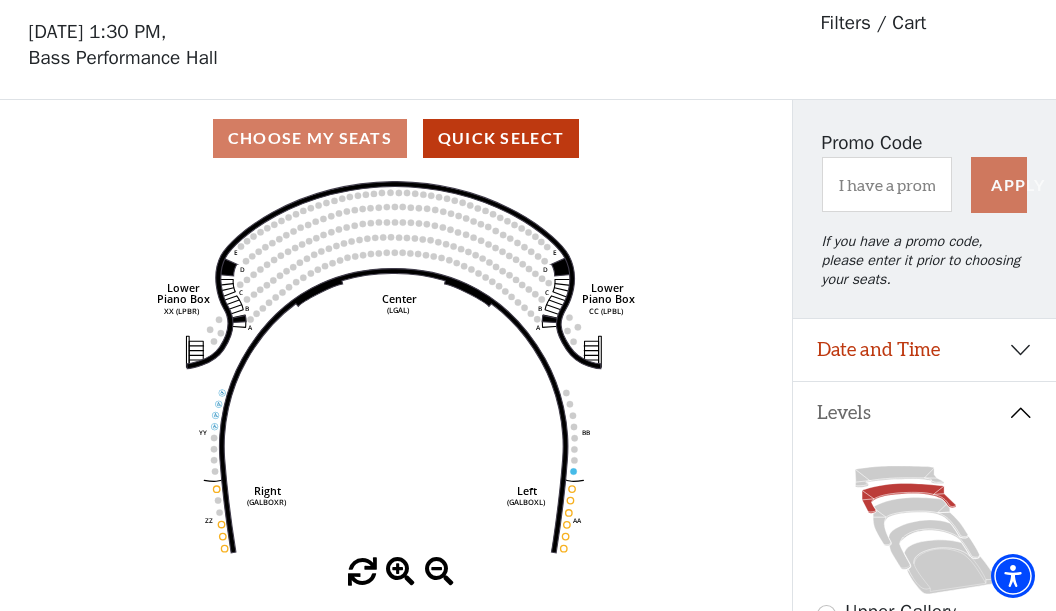 scroll, scrollTop: 72, scrollLeft: 0, axis: vertical 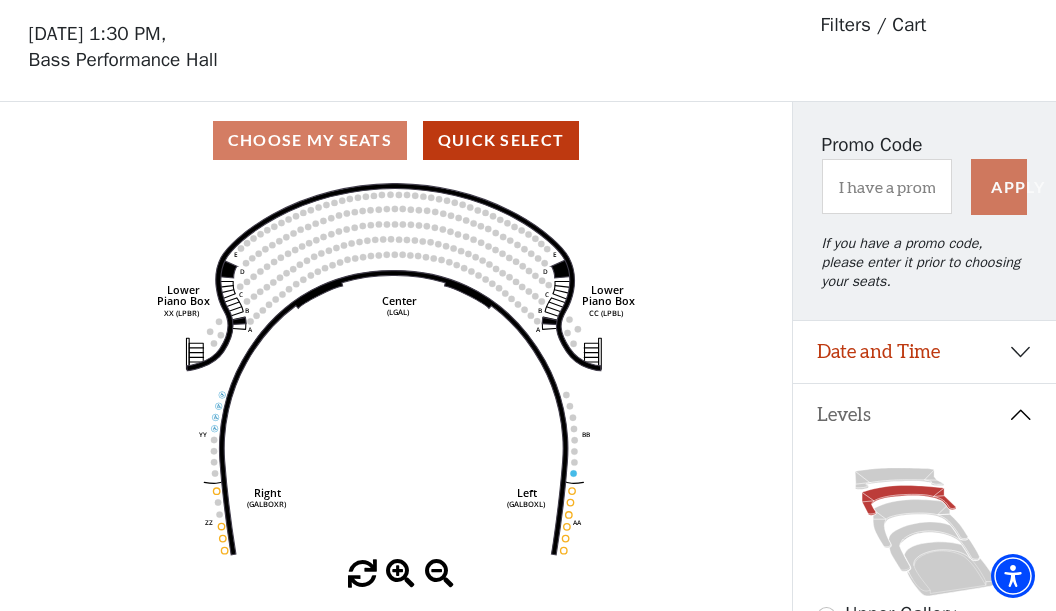 click on "Choose My Seats
Quick Select" at bounding box center [396, 140] 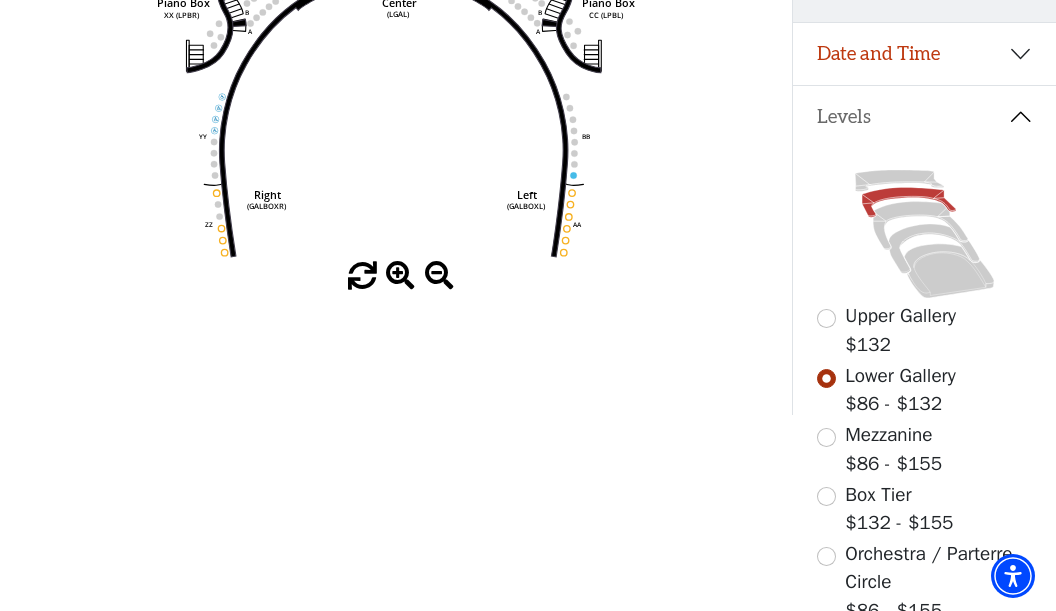 scroll, scrollTop: 372, scrollLeft: 0, axis: vertical 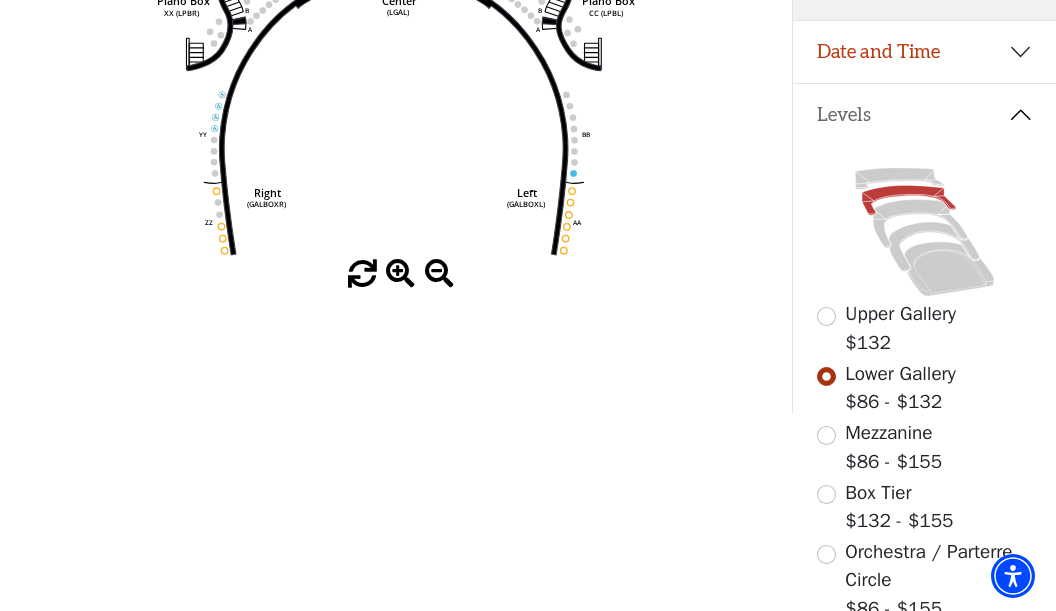 click on "Mezzanine" at bounding box center [888, 433] 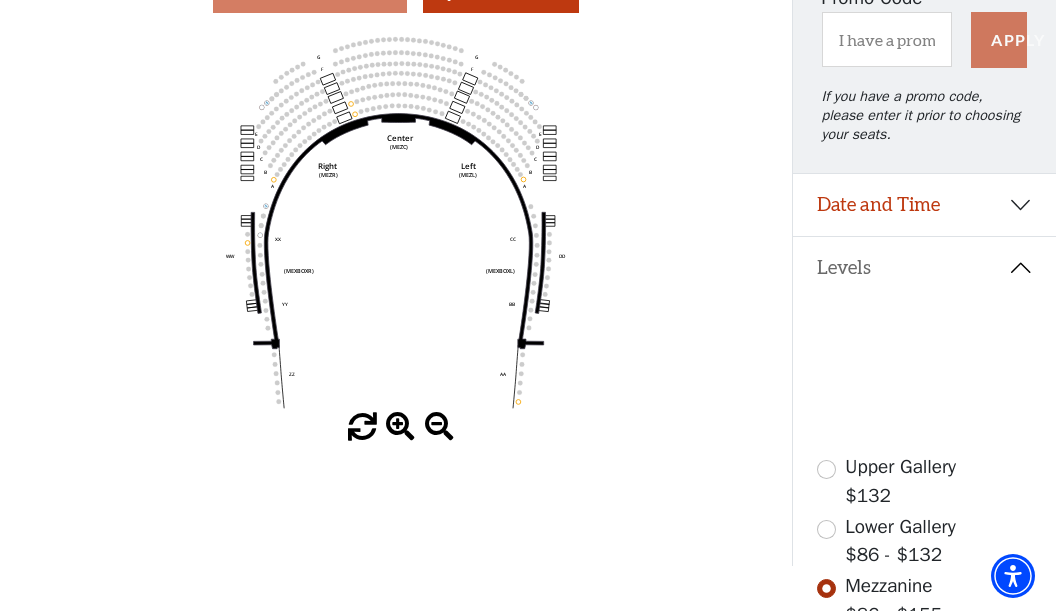 scroll, scrollTop: 0, scrollLeft: 0, axis: both 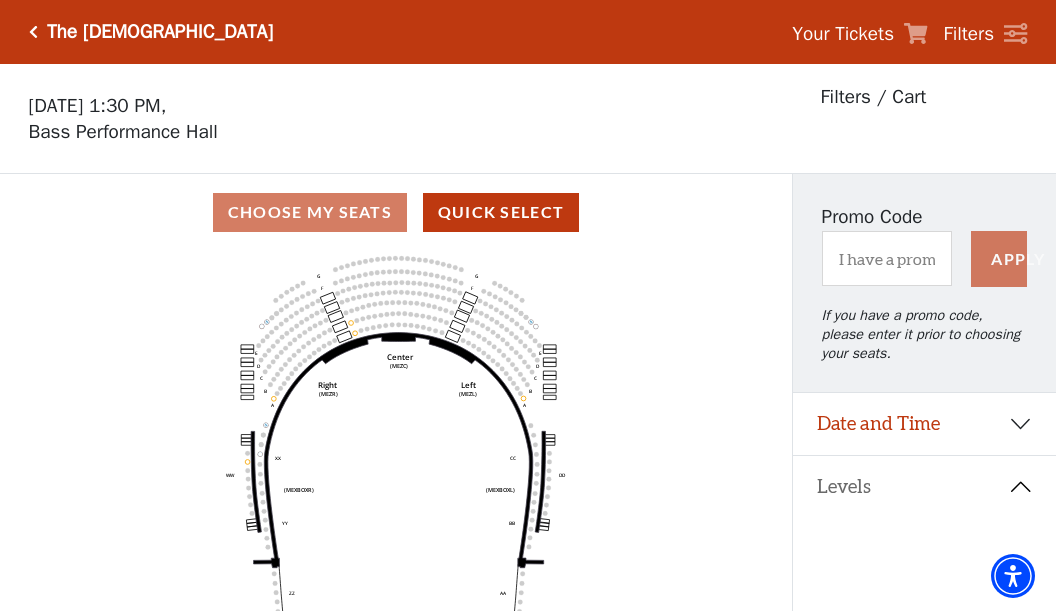 click on "Choose My Seats
Quick Select" at bounding box center [396, 212] 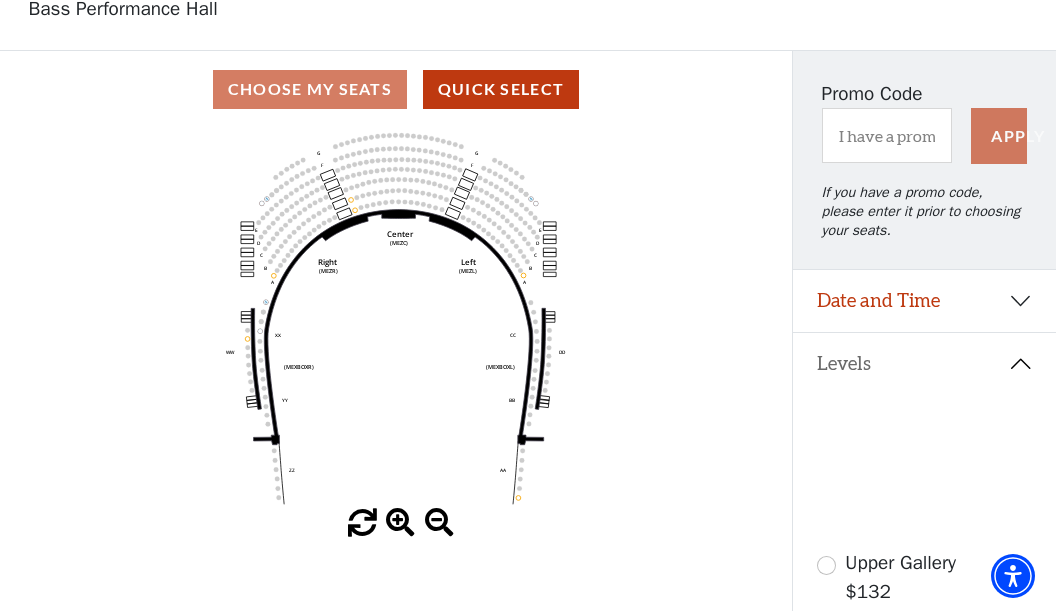 scroll, scrollTop: 162, scrollLeft: 0, axis: vertical 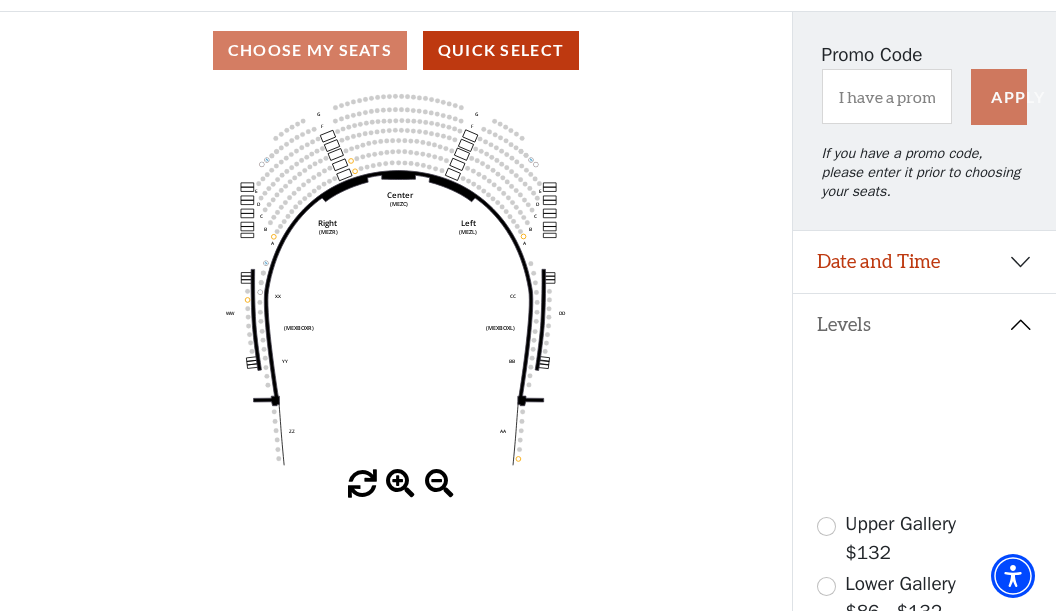 click 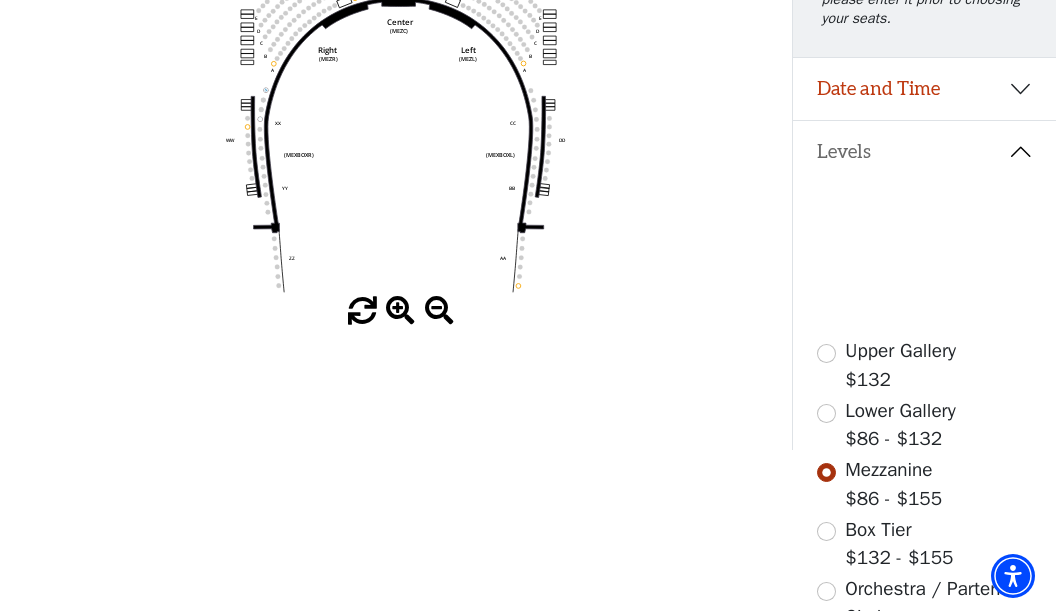 scroll, scrollTop: 0, scrollLeft: 0, axis: both 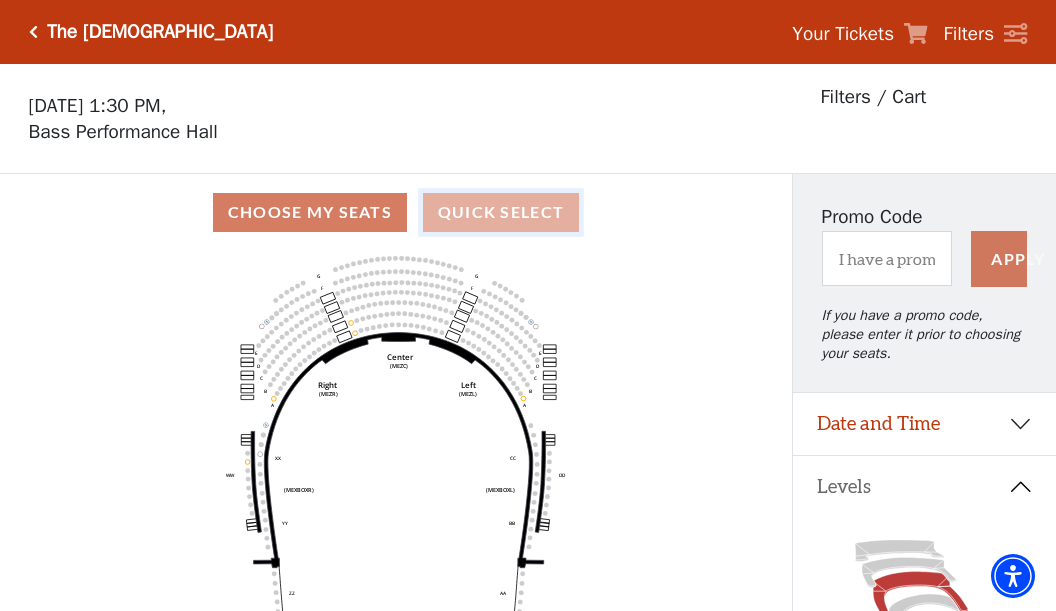 click on "Quick Select" at bounding box center [501, 212] 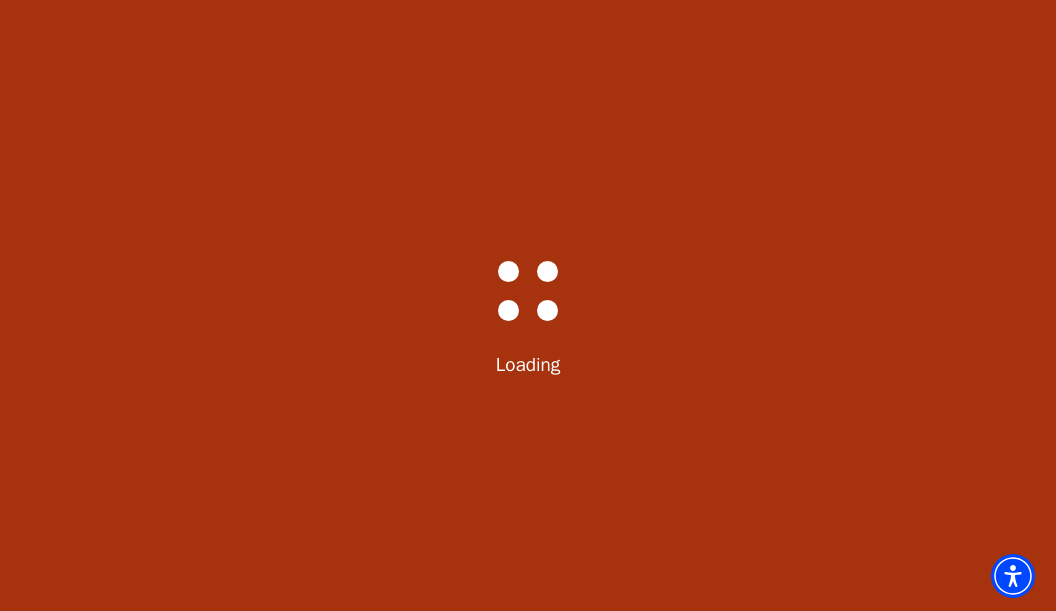 select on "6286" 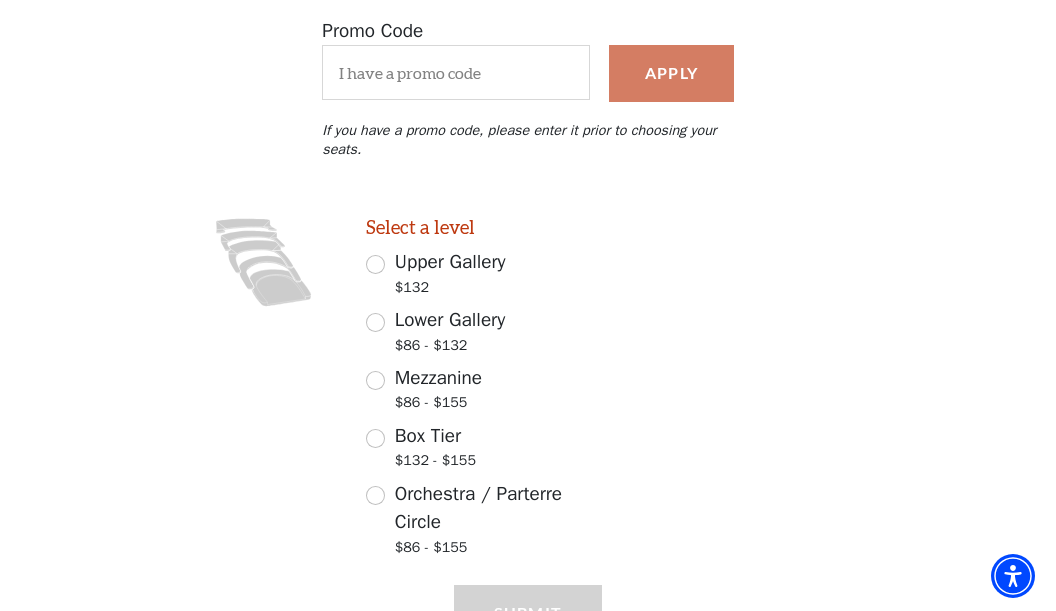 scroll, scrollTop: 479, scrollLeft: 0, axis: vertical 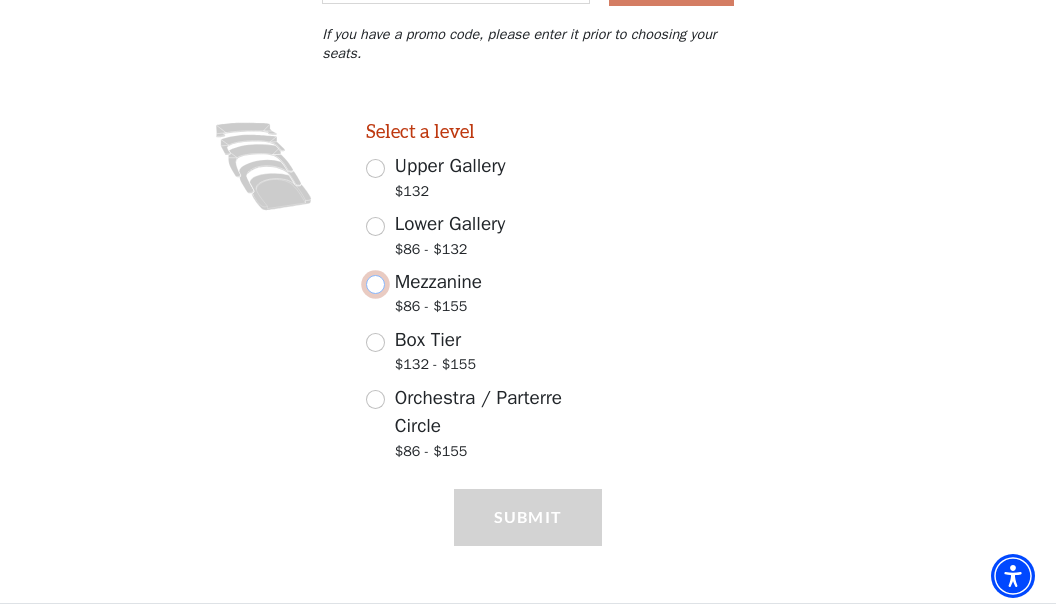 click on "Mezzanine     $86 - $155" at bounding box center [375, 284] 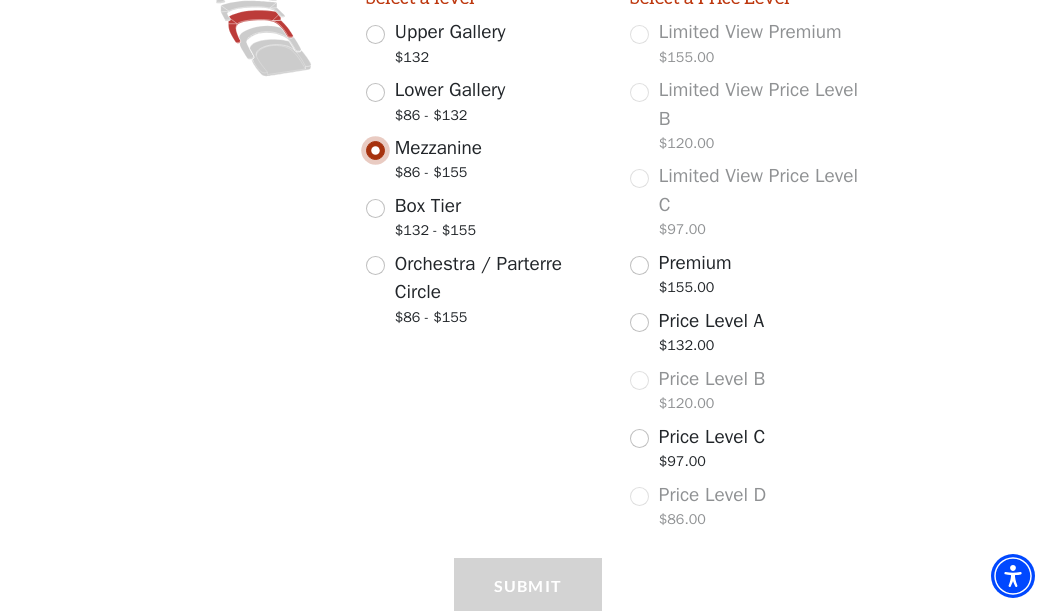 scroll, scrollTop: 611, scrollLeft: 0, axis: vertical 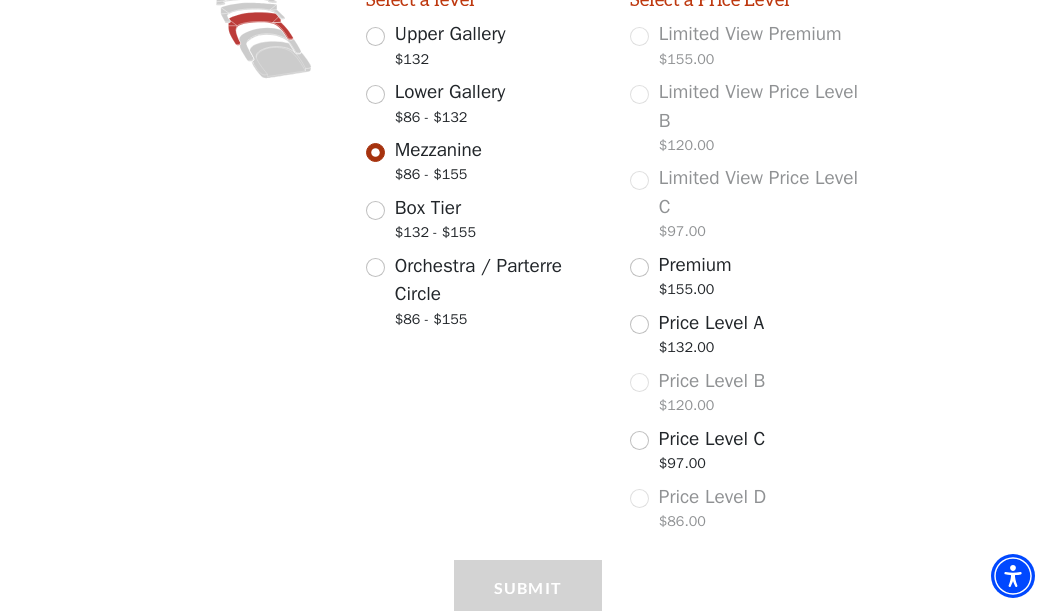 click on "Box Tier" at bounding box center [428, 208] 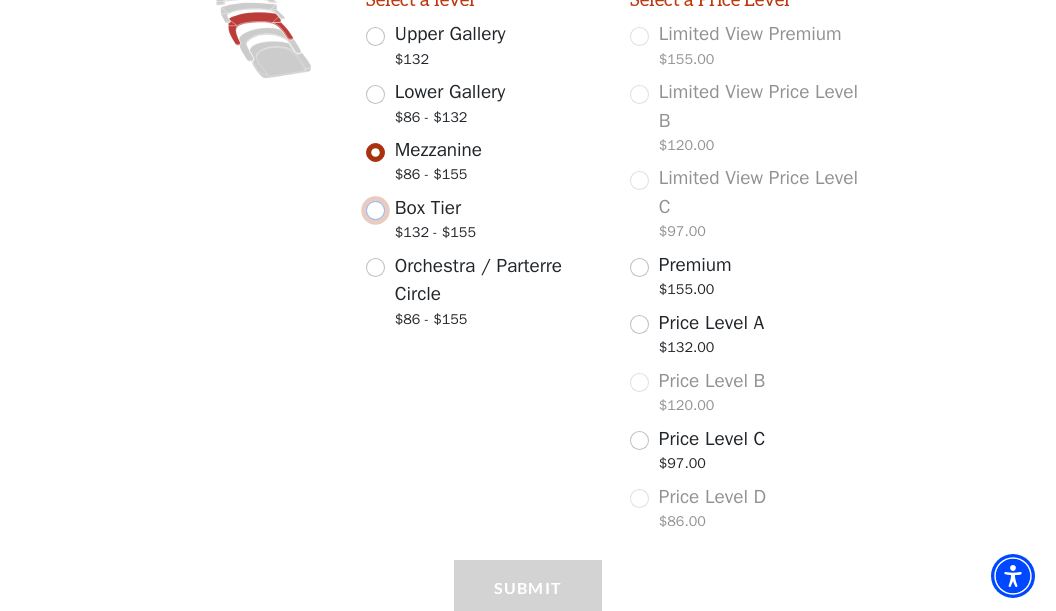click on "Box Tier     $132 - $155" at bounding box center [375, 210] 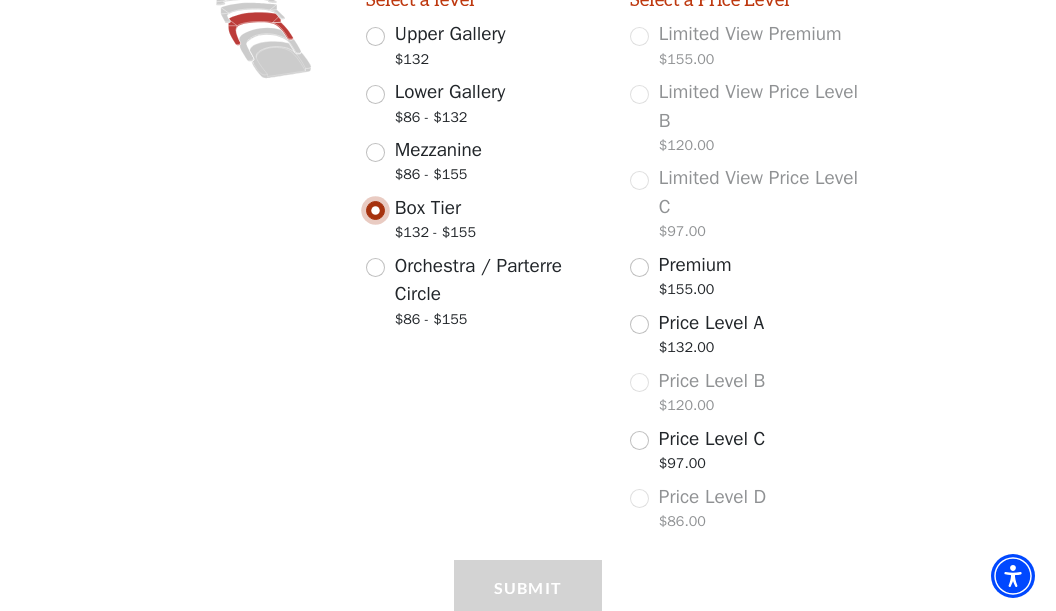 scroll, scrollTop: 479, scrollLeft: 0, axis: vertical 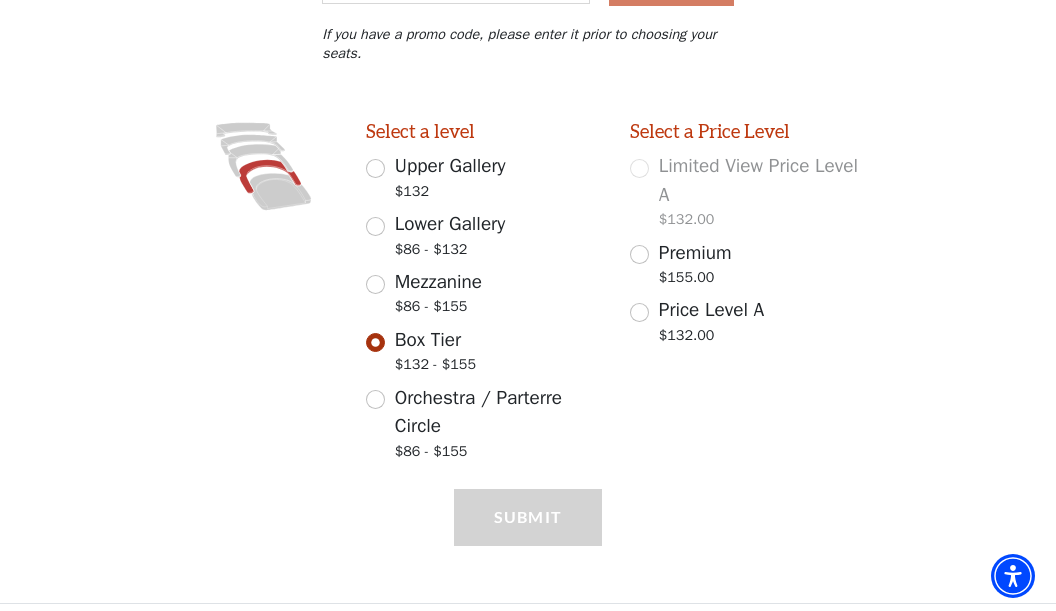 click on "Lower Gallery" at bounding box center (450, 224) 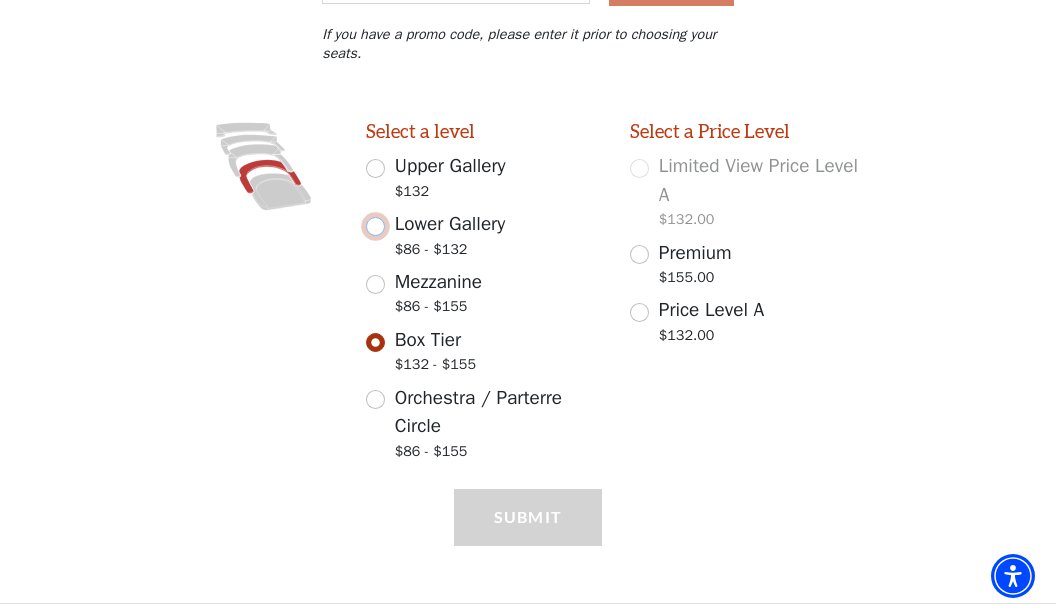 click on "Lower Gallery     $86 - $132" at bounding box center [375, 226] 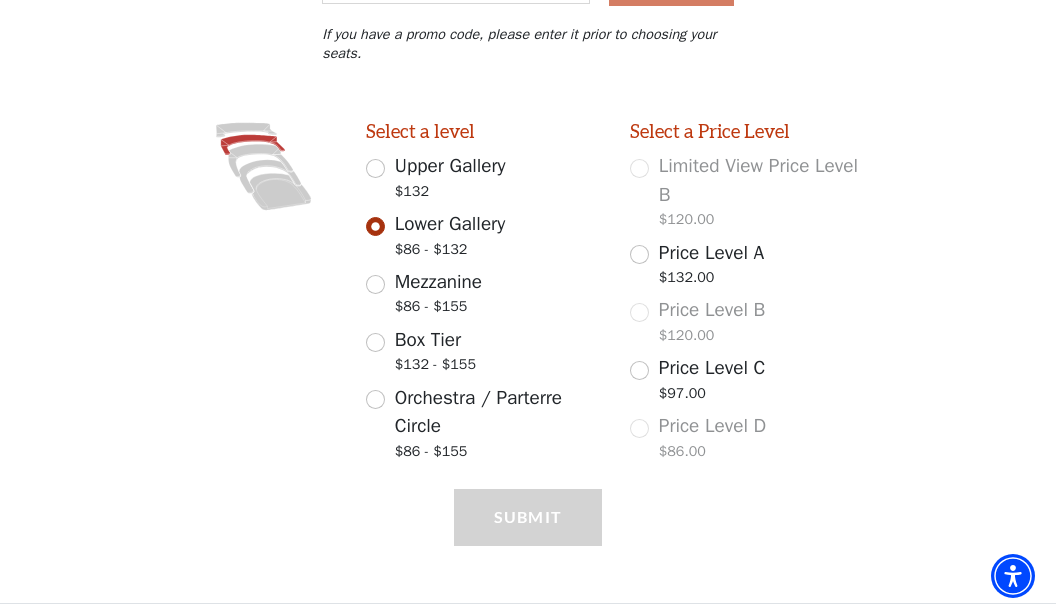 click on "Orchestra / Parterre Circle     $86 - $155" at bounding box center (484, 426) 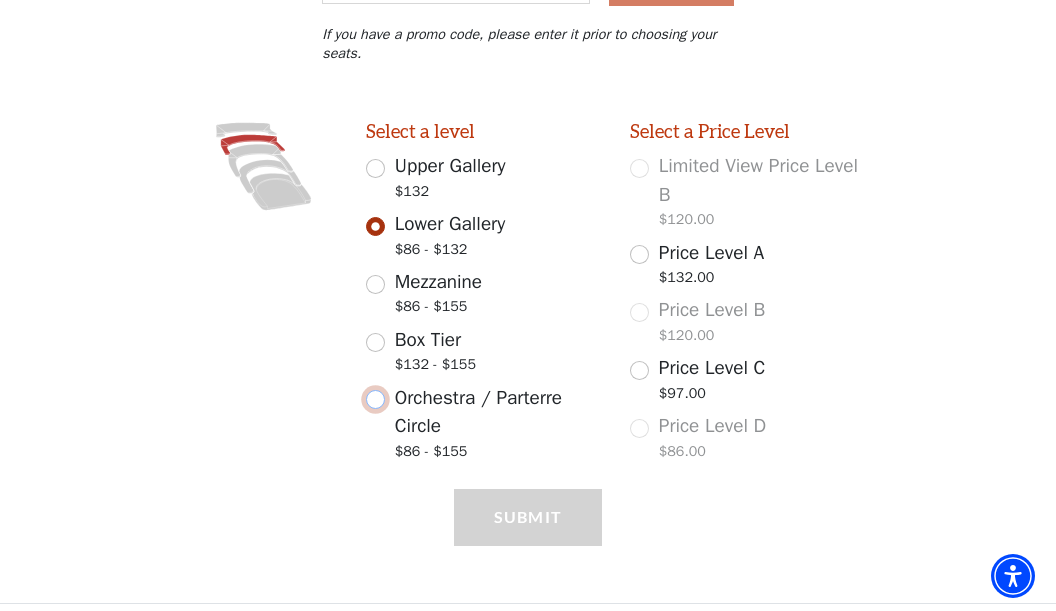 click on "Orchestra / Parterre Circle     $86 - $155" at bounding box center [375, 399] 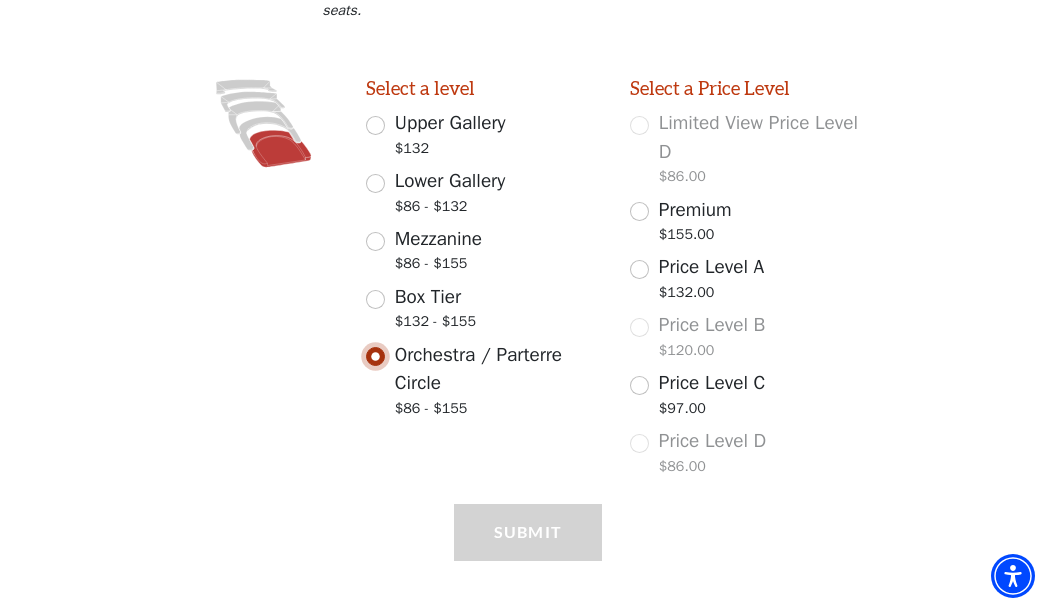 scroll, scrollTop: 537, scrollLeft: 0, axis: vertical 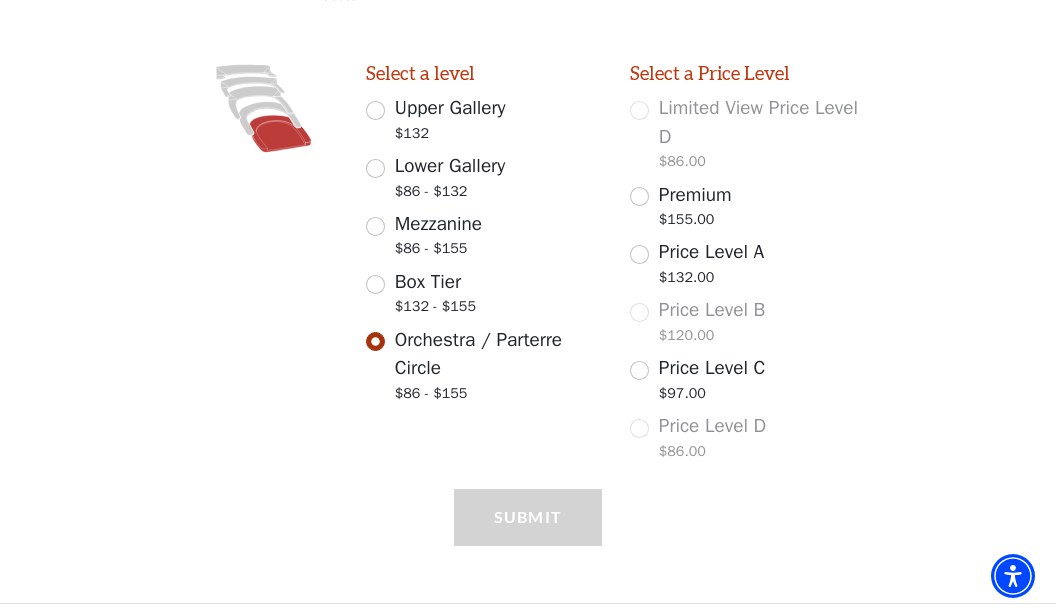 click on "Box Tier" at bounding box center [428, 282] 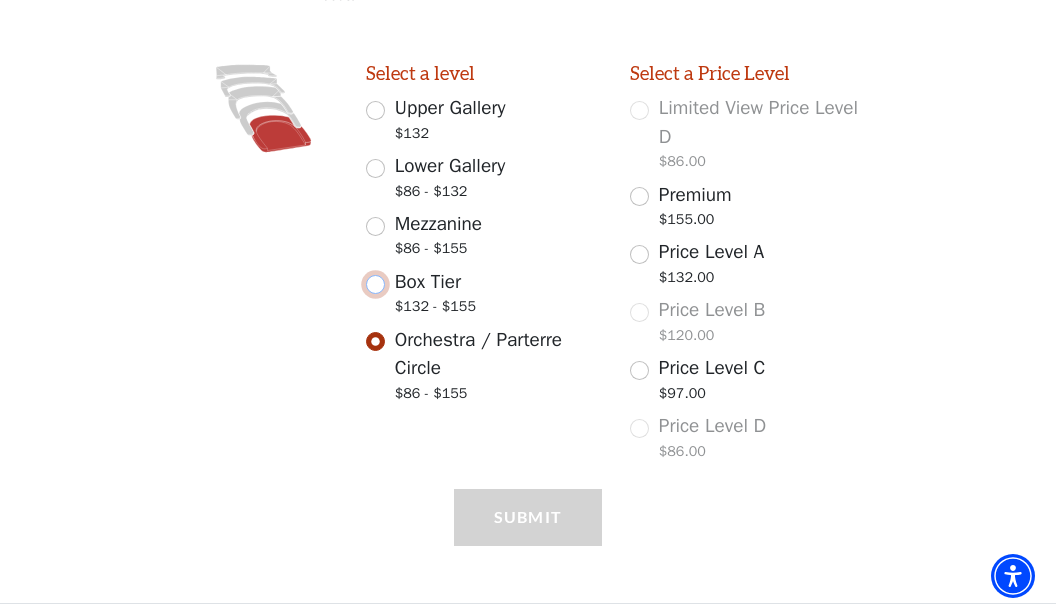 click on "Box Tier     $132 - $155" at bounding box center (375, 284) 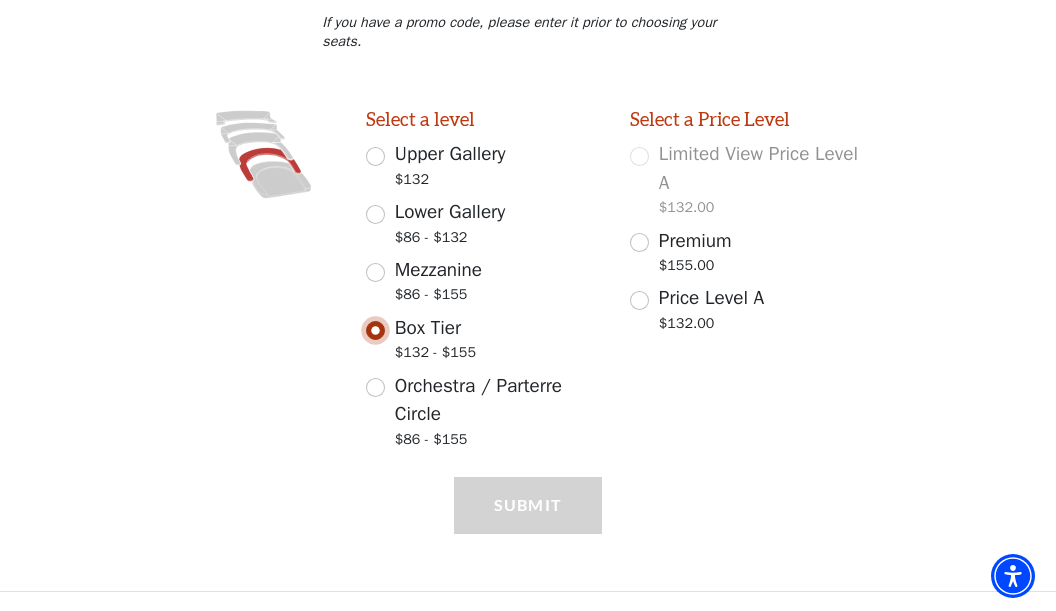 scroll, scrollTop: 479, scrollLeft: 0, axis: vertical 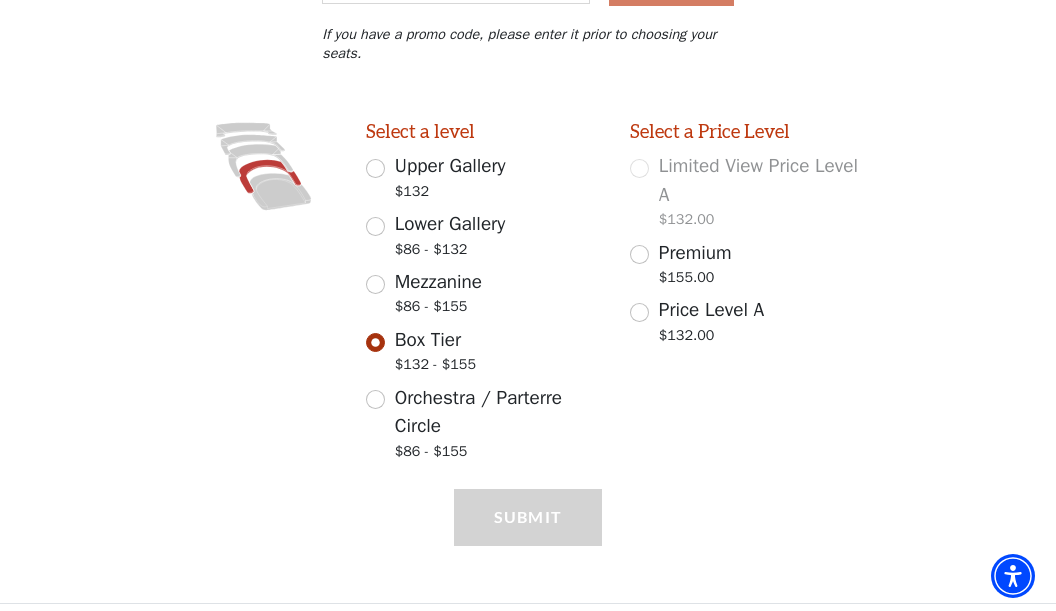 click on "Orchestra / Parterre Circle" at bounding box center [478, 412] 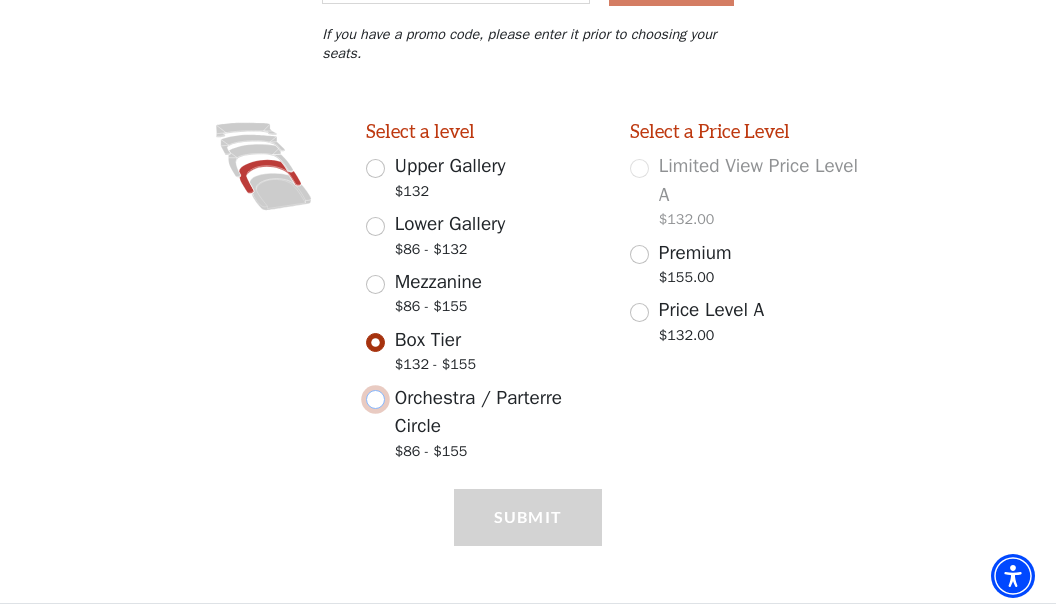 click on "Orchestra / Parterre Circle     $86 - $155" at bounding box center [375, 399] 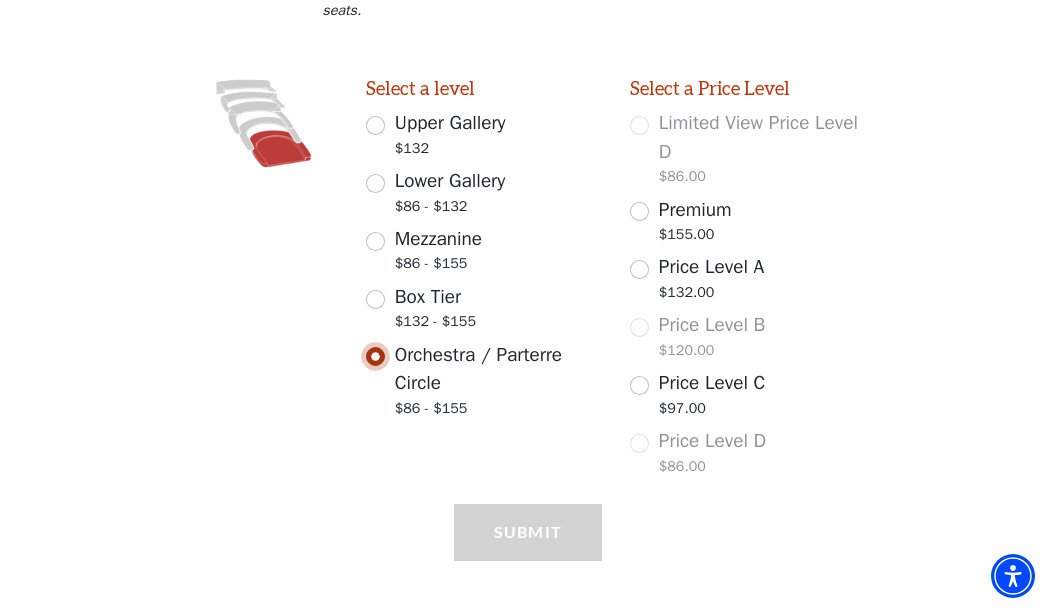 scroll, scrollTop: 537, scrollLeft: 0, axis: vertical 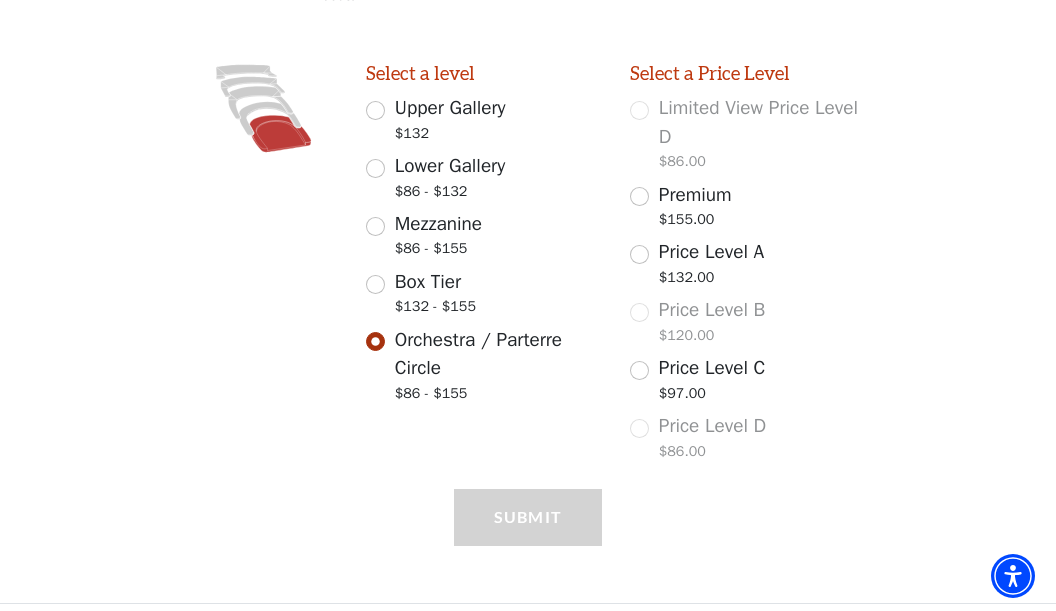 click on "Price Level C $97.00" at bounding box center (748, 382) 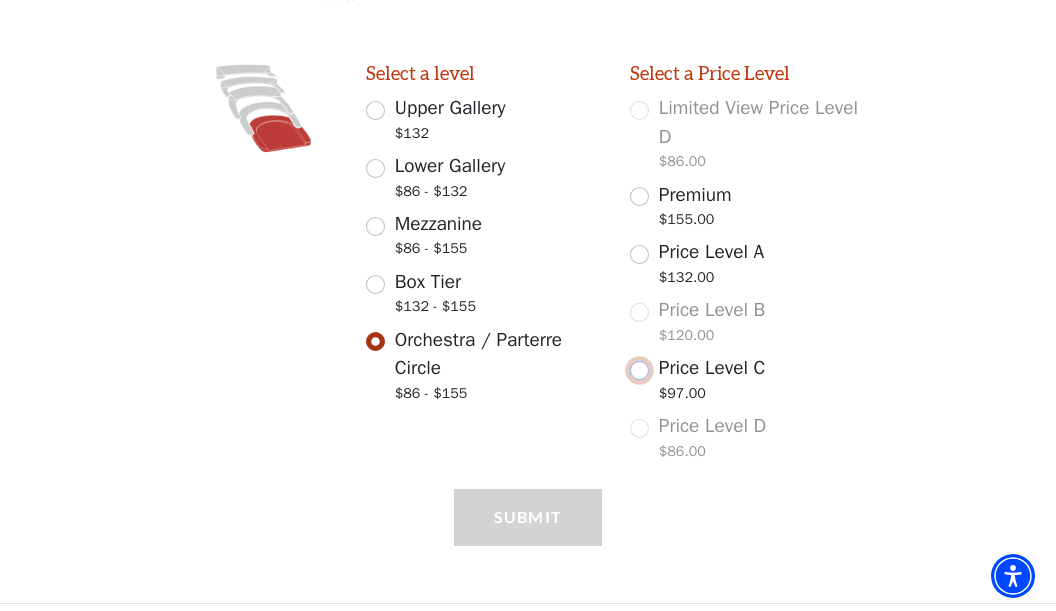 click on "Price Level C $97.00" at bounding box center [639, 370] 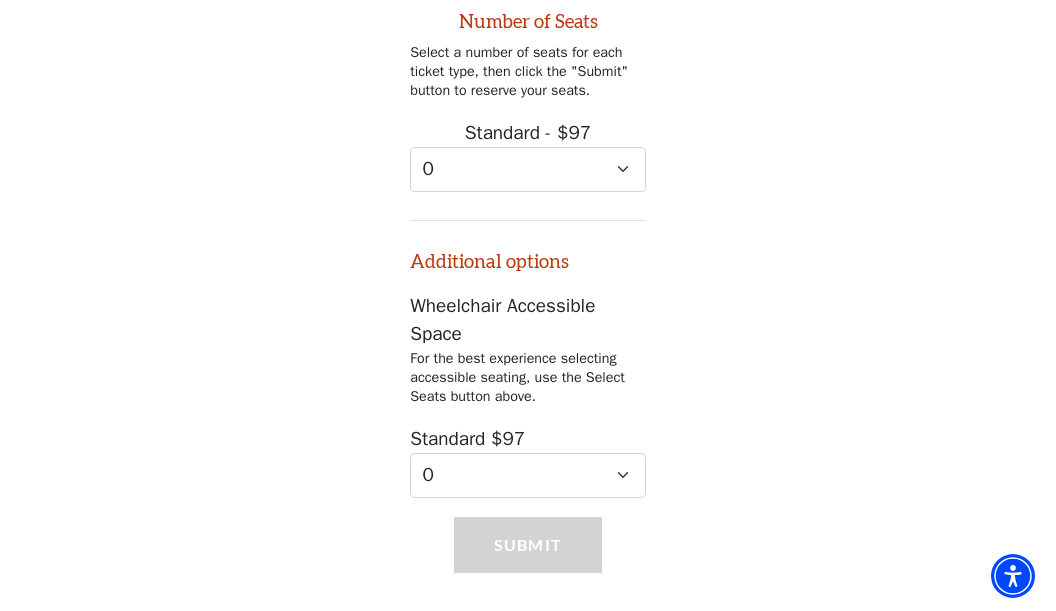 scroll, scrollTop: 1051, scrollLeft: 0, axis: vertical 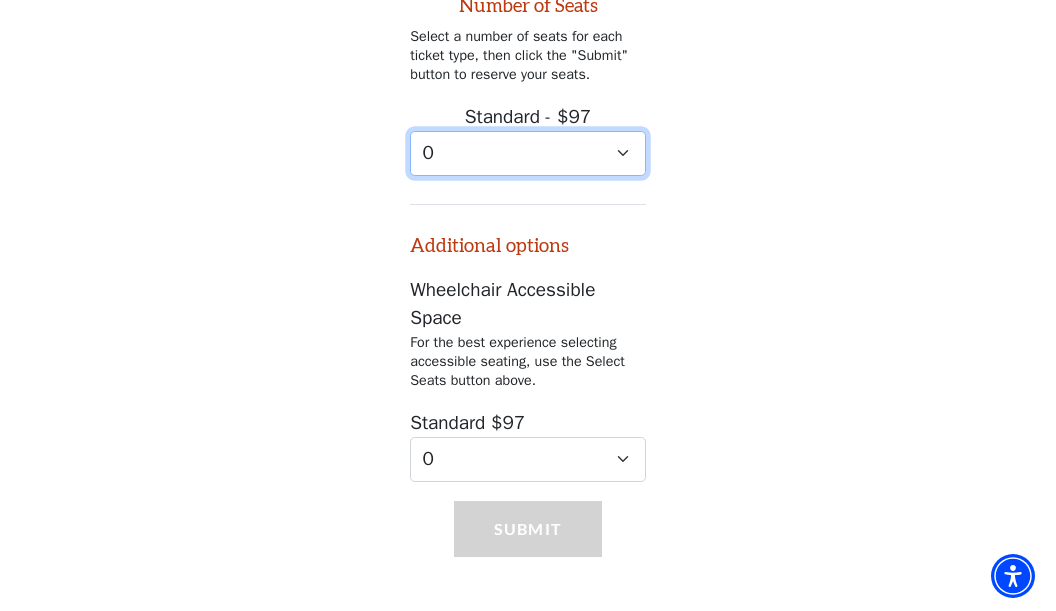 click on "0 1 2" at bounding box center [528, 153] 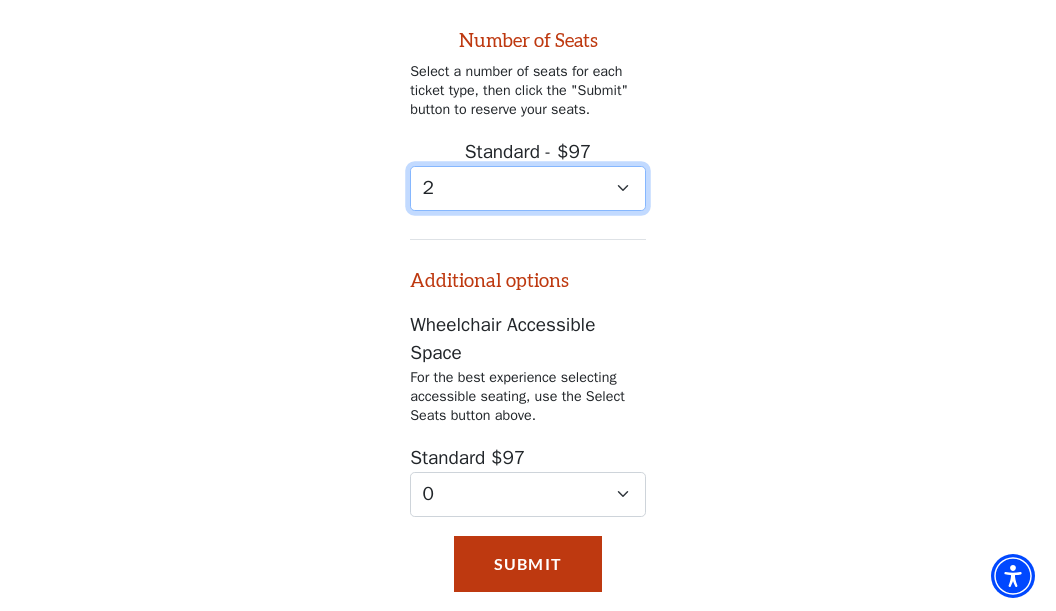 scroll, scrollTop: 1019, scrollLeft: 0, axis: vertical 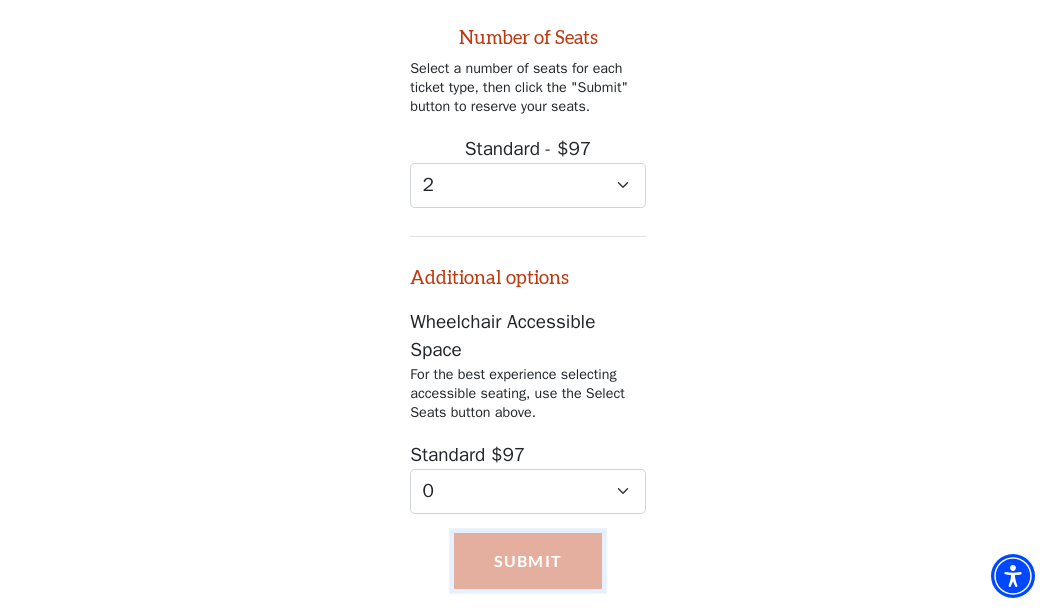 click on "Submit" at bounding box center [528, 561] 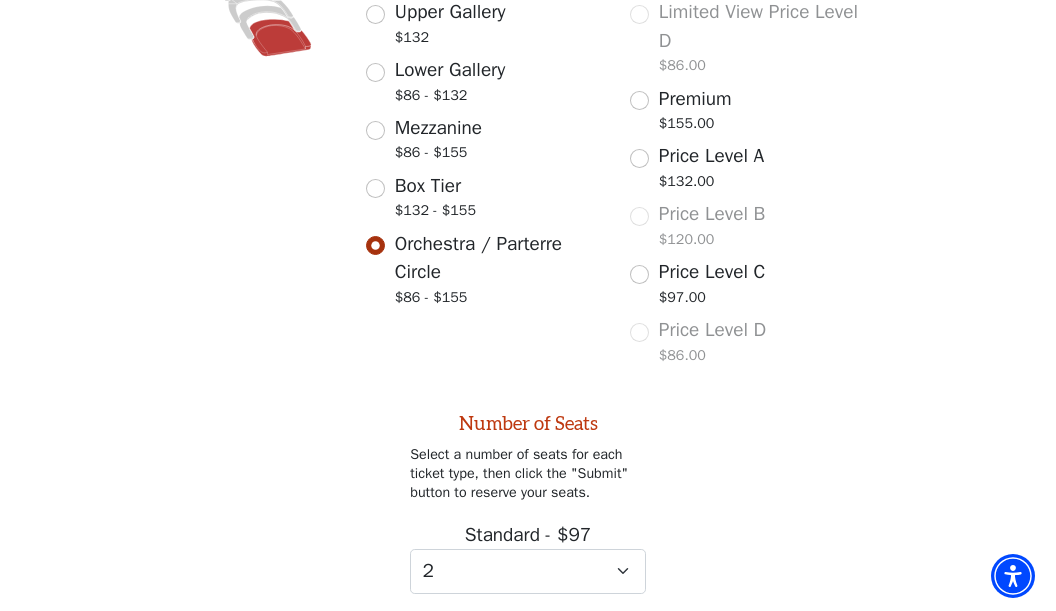 scroll, scrollTop: 1158, scrollLeft: 0, axis: vertical 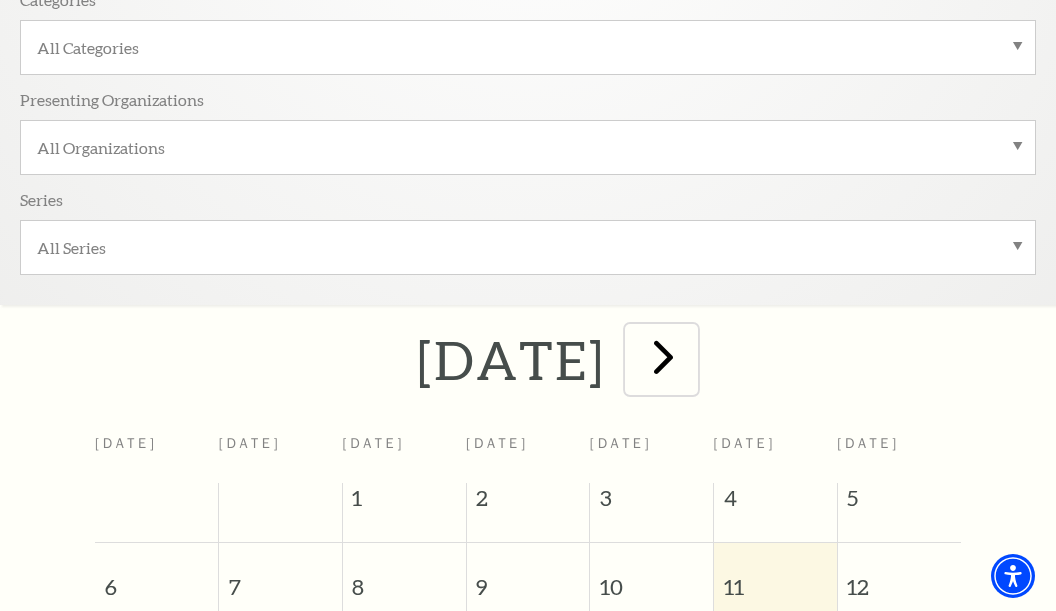 click at bounding box center (663, 356) 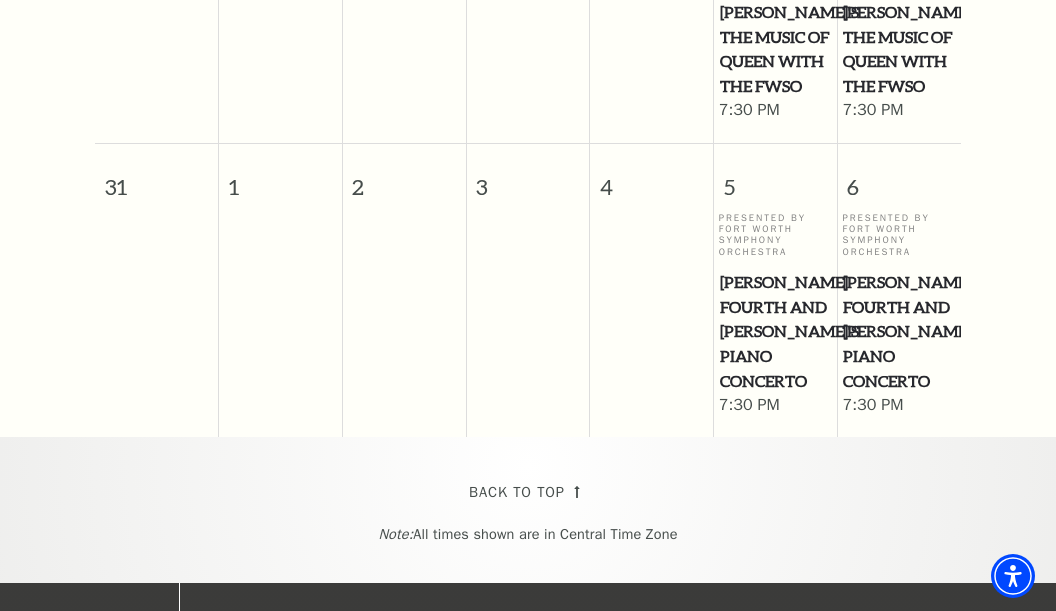 scroll, scrollTop: 2697, scrollLeft: 0, axis: vertical 